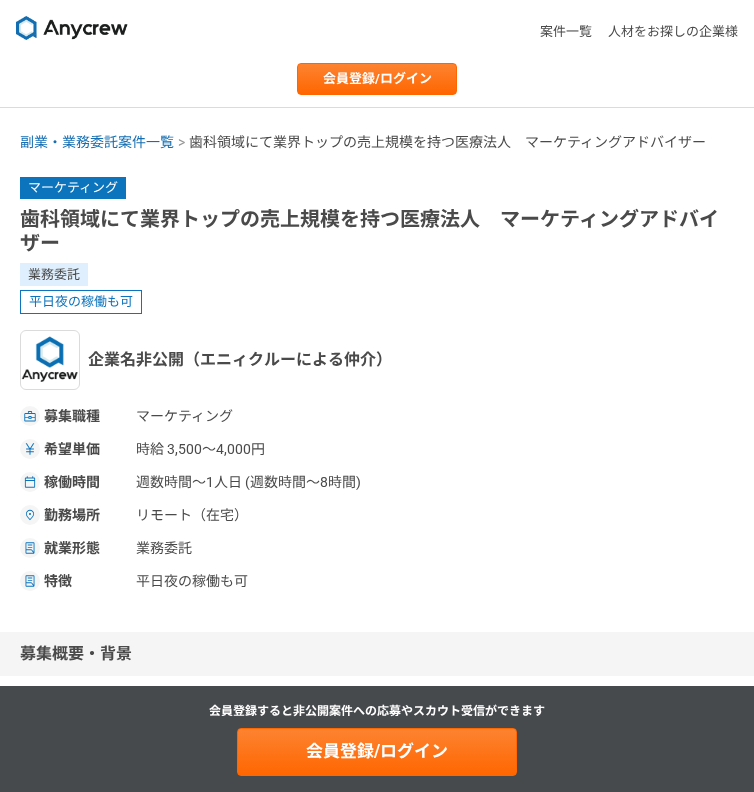 scroll, scrollTop: 0, scrollLeft: 0, axis: both 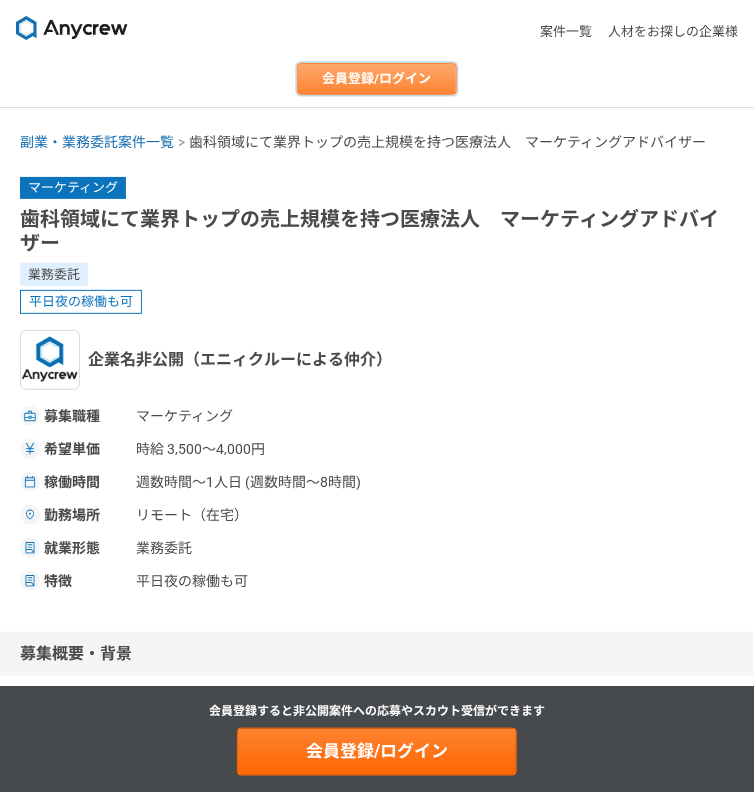 click on "会員登録/ログイン" at bounding box center [377, 79] 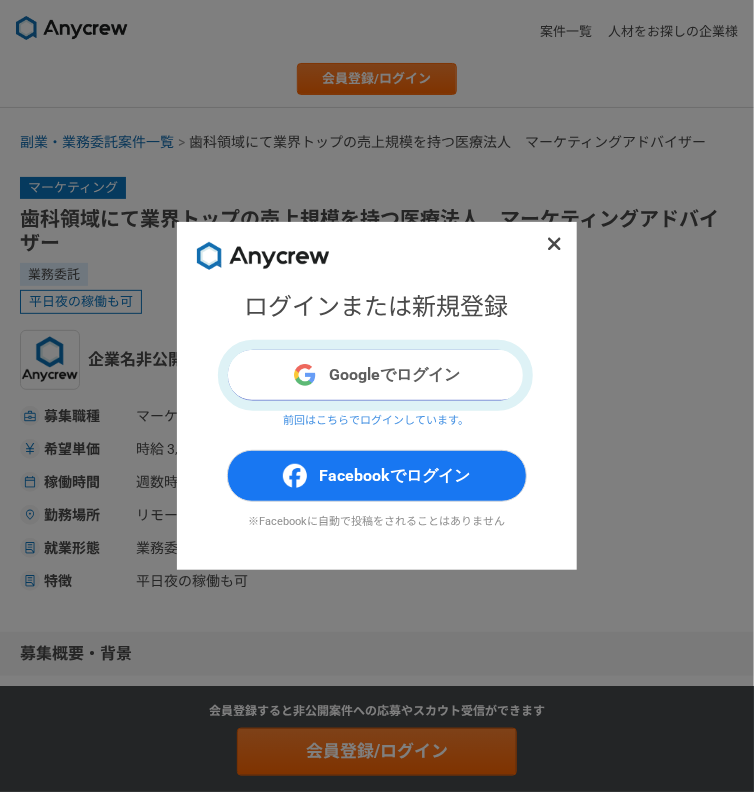 click on "Googleでログイン" at bounding box center [377, 375] 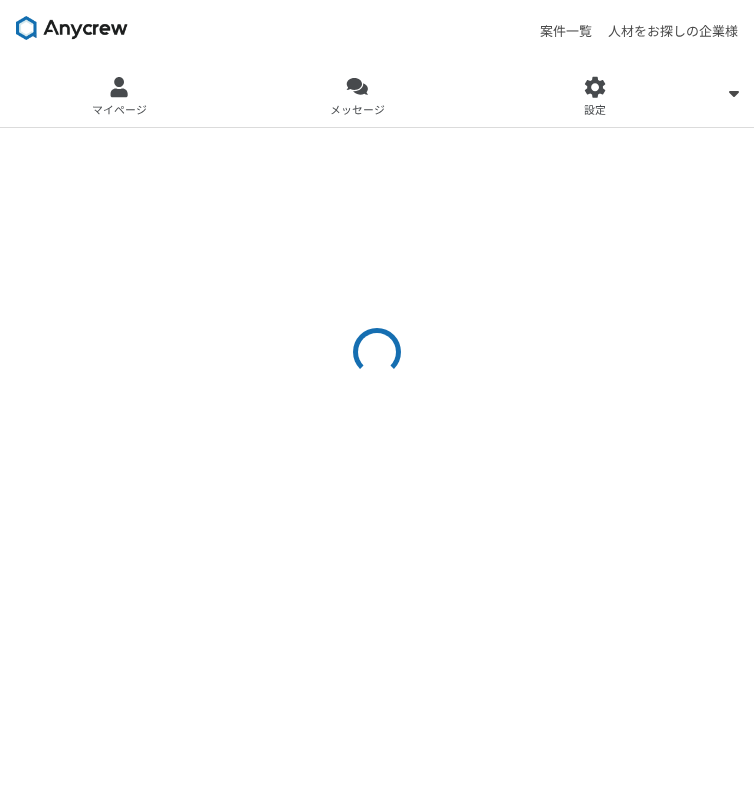 scroll, scrollTop: 0, scrollLeft: 0, axis: both 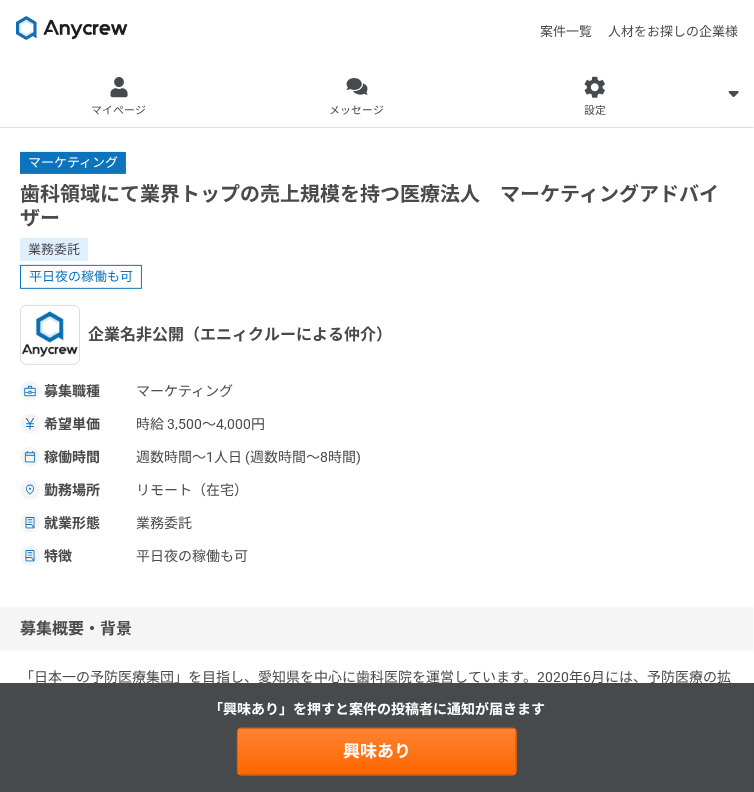 click at bounding box center (72, 28) 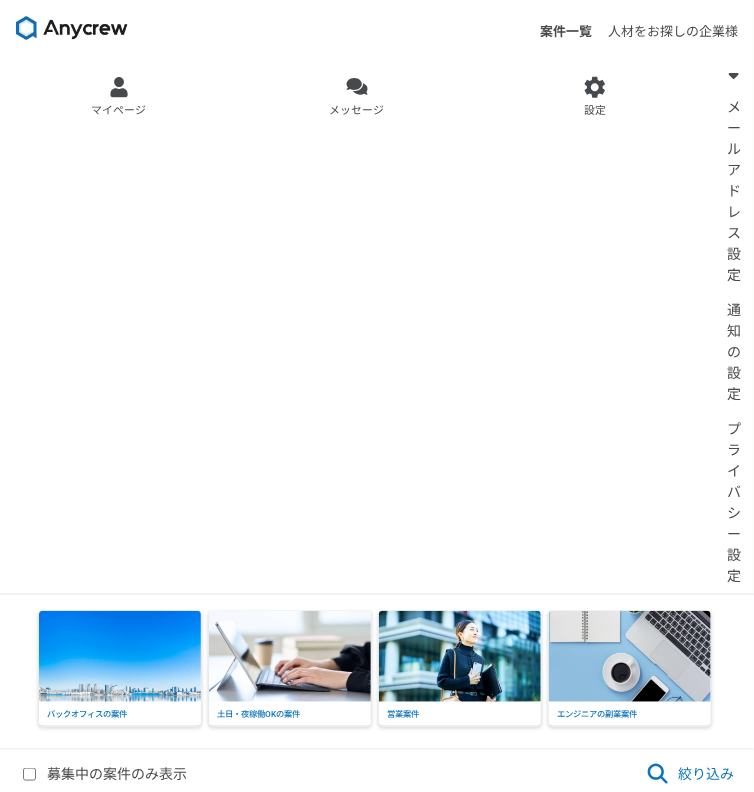 click 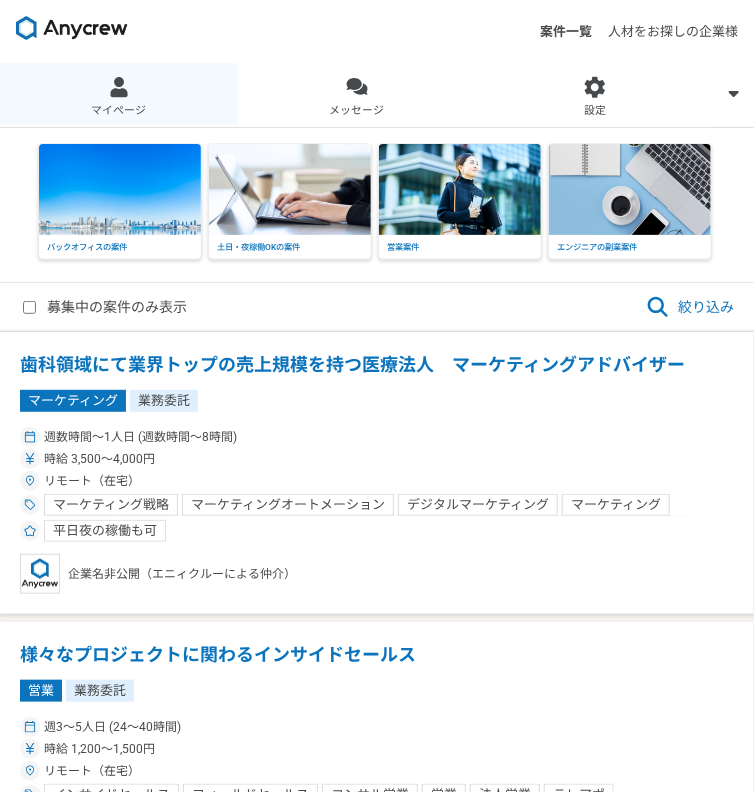 click at bounding box center [119, 87] 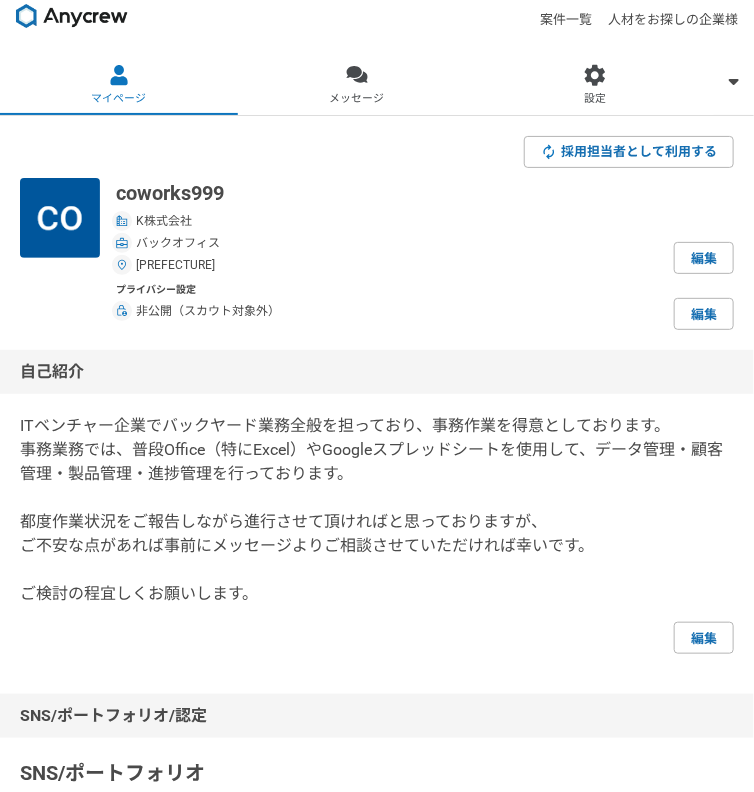 scroll, scrollTop: 0, scrollLeft: 0, axis: both 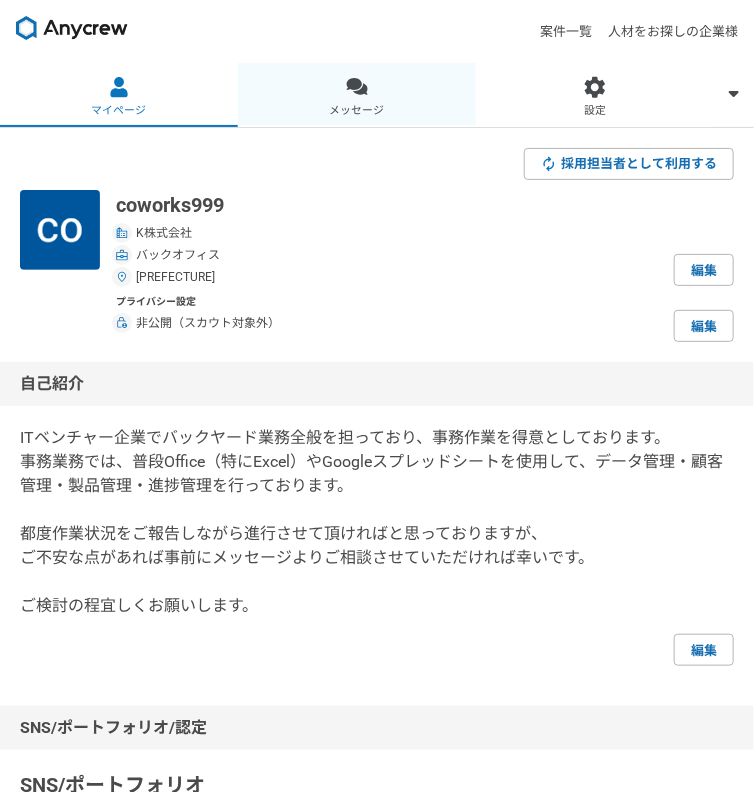 click on "メッセージ" at bounding box center [357, 95] 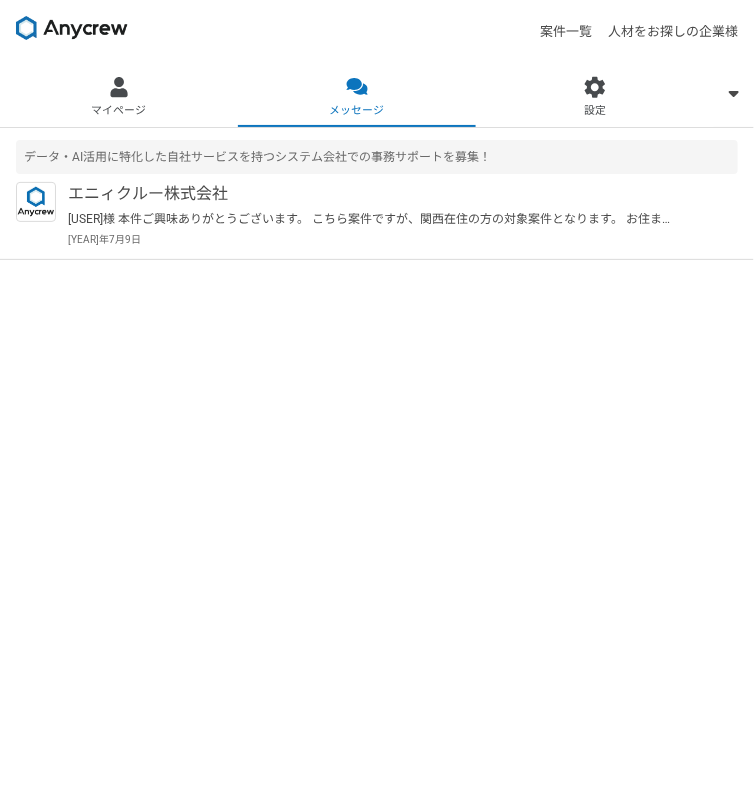 click at bounding box center [72, 28] 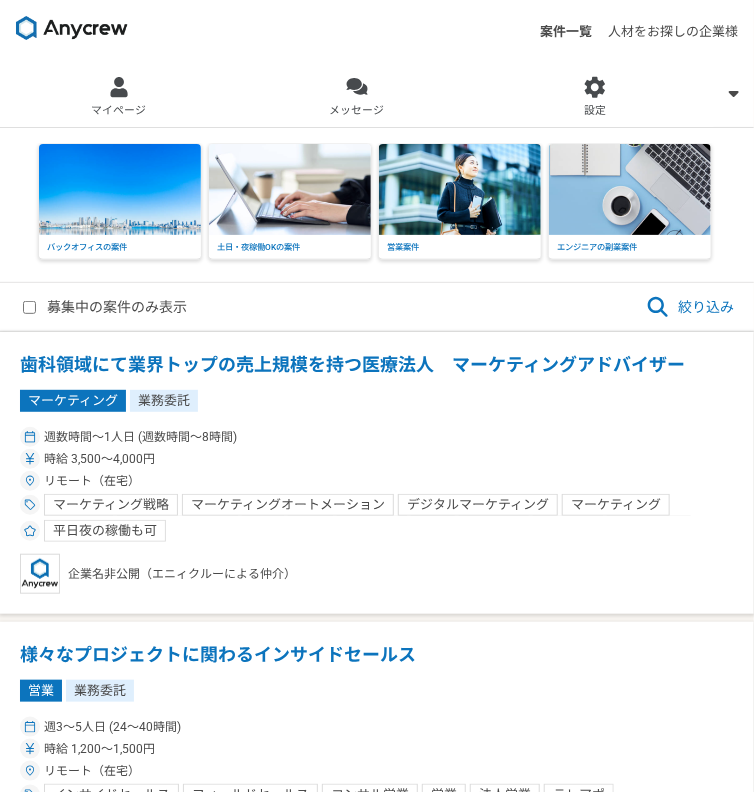 click on "案件一覧" at bounding box center [566, 31] 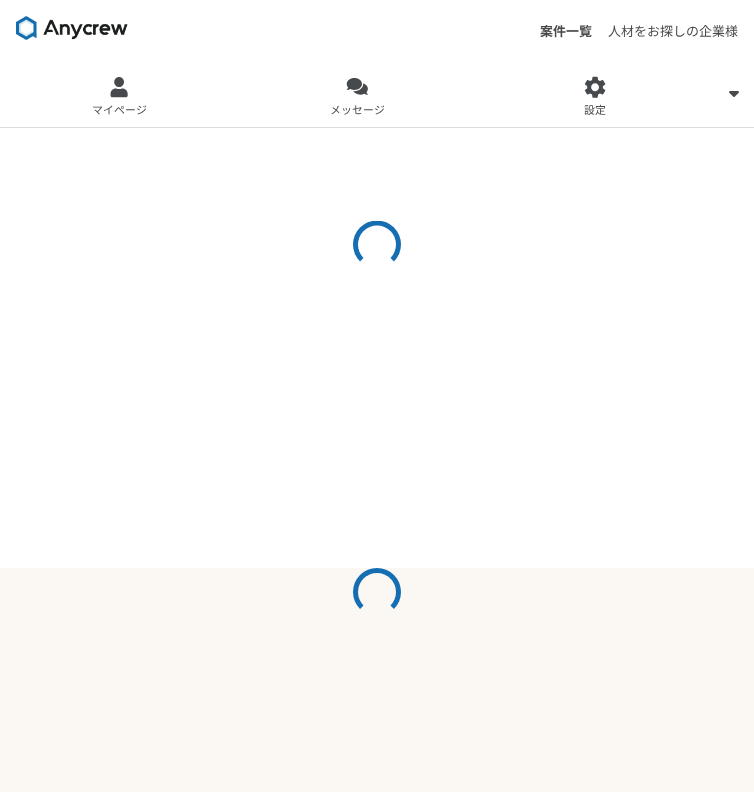 scroll, scrollTop: 0, scrollLeft: 0, axis: both 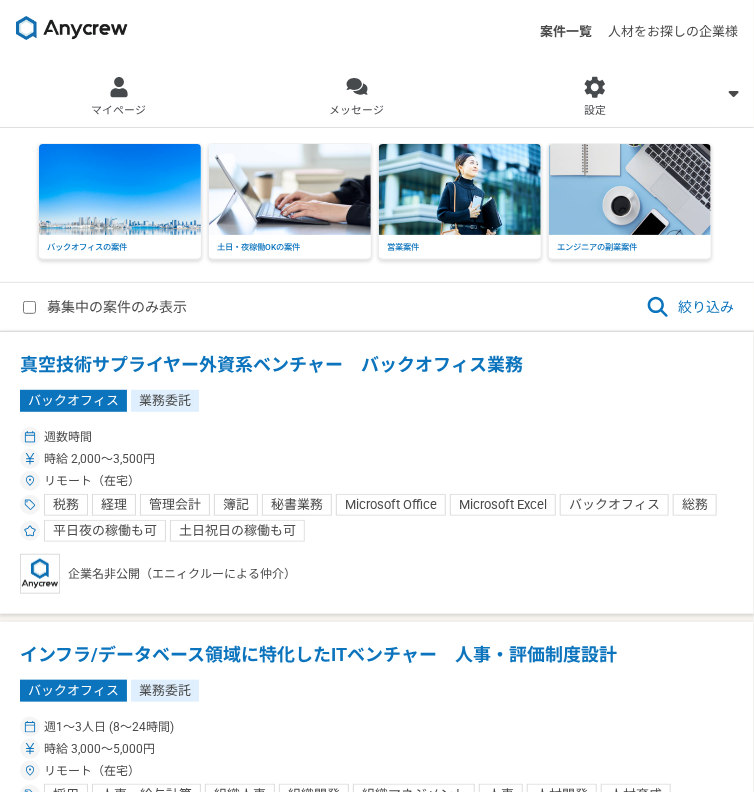 click on "週数時間" at bounding box center [377, 437] 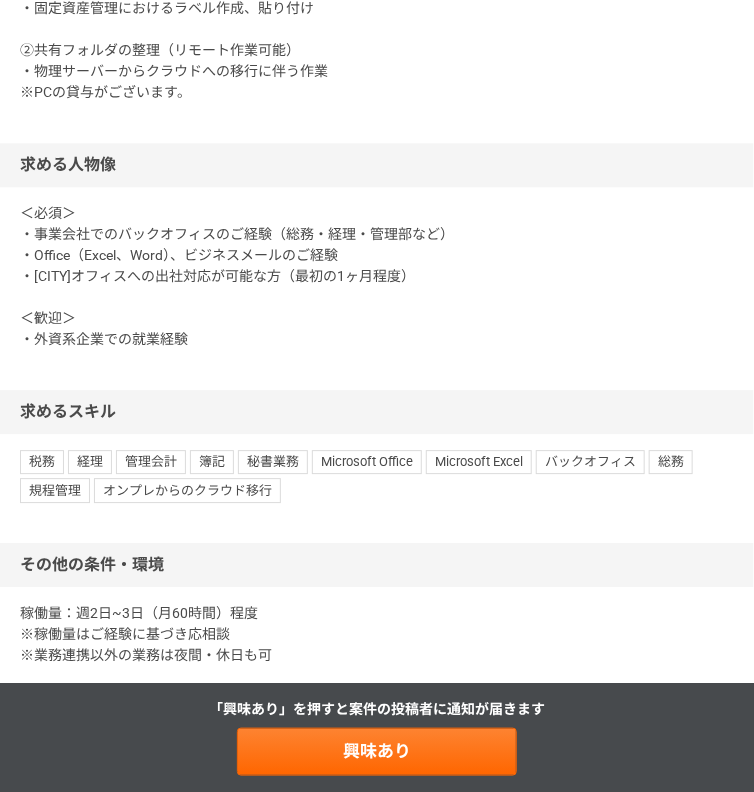 scroll, scrollTop: 1188, scrollLeft: 0, axis: vertical 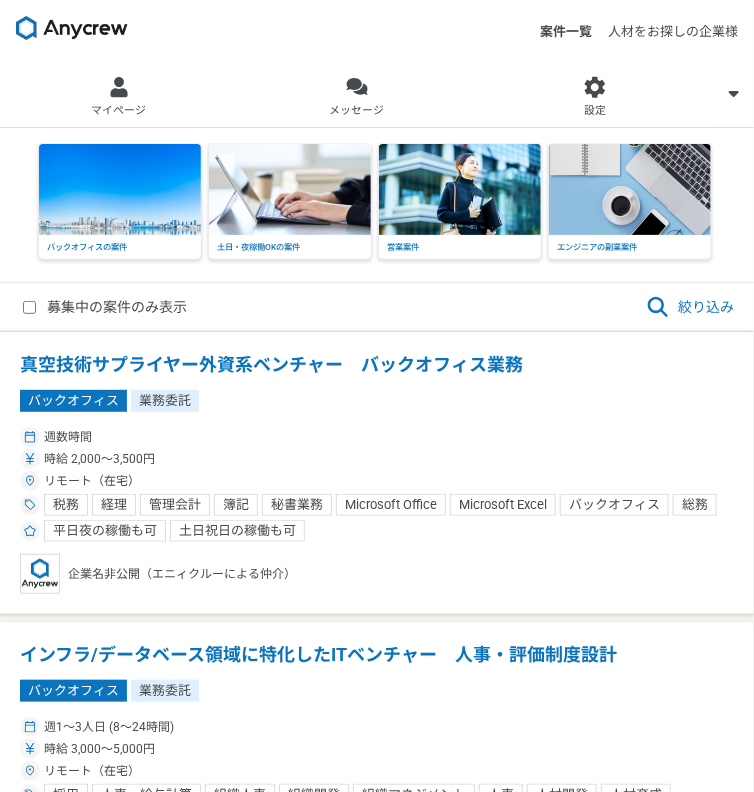 click at bounding box center [630, 189] 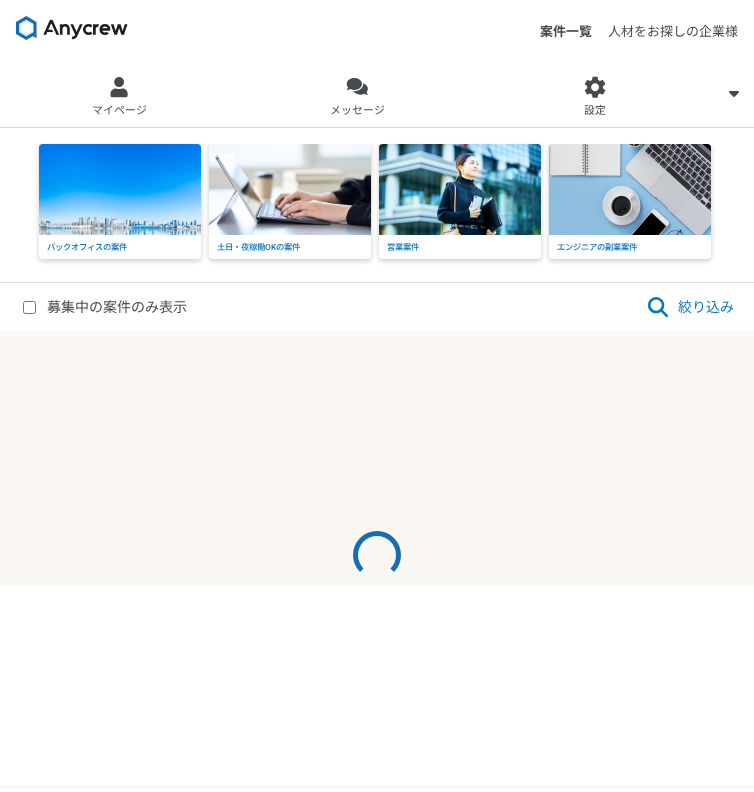 scroll, scrollTop: 0, scrollLeft: 0, axis: both 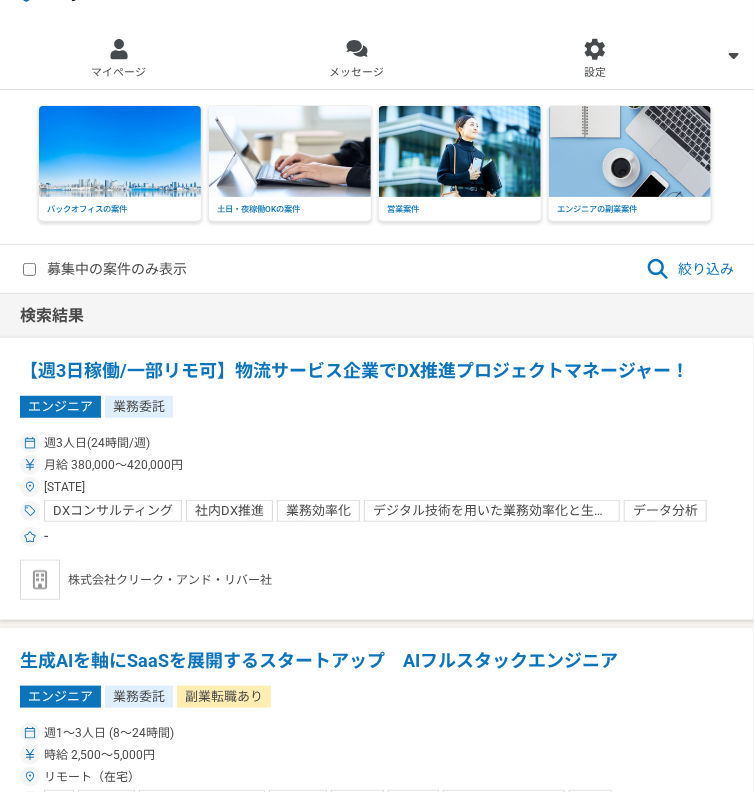 click on "募集中の案件のみ表示" at bounding box center [29, 269] 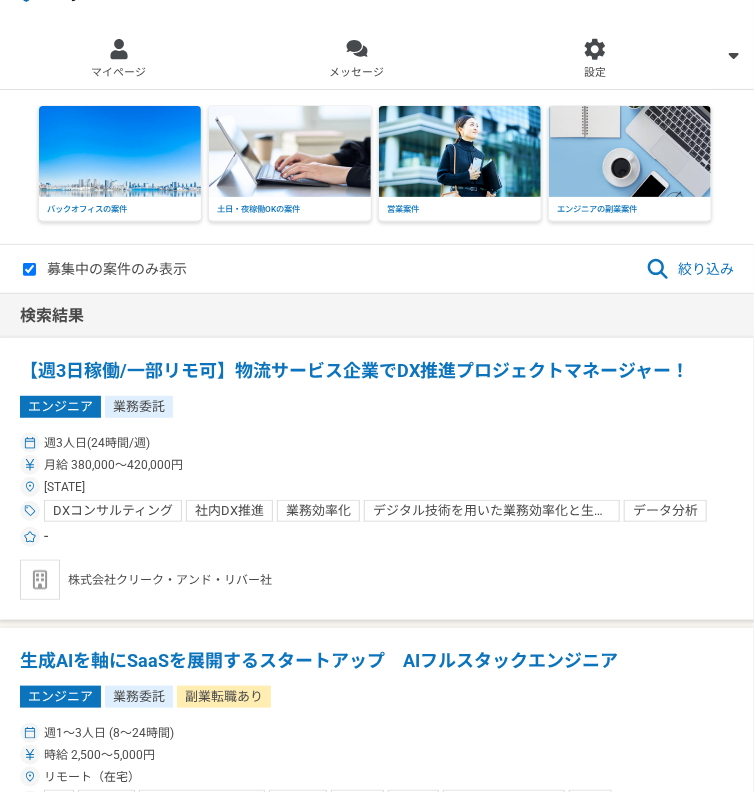 checkbox on "true" 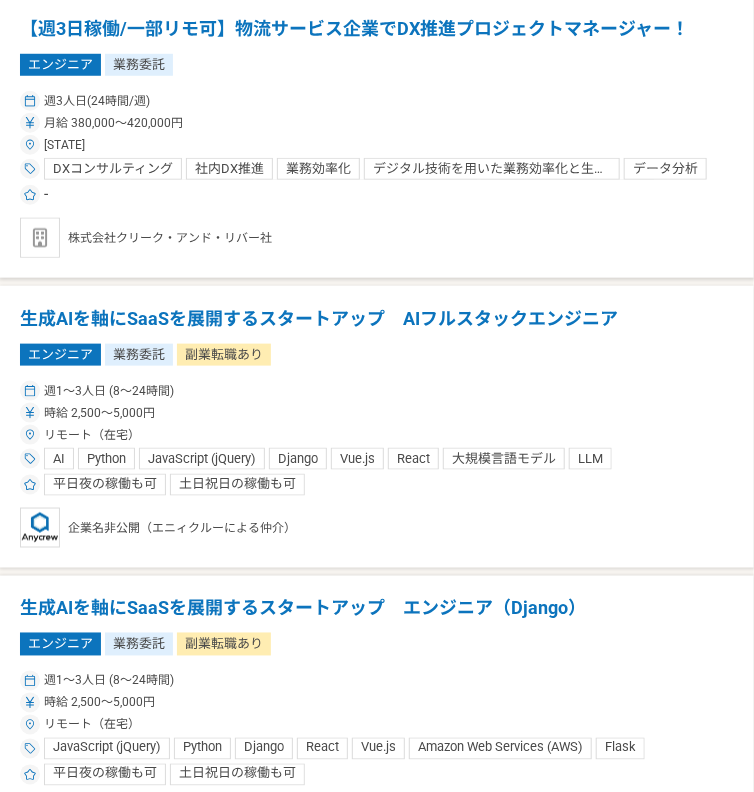 scroll, scrollTop: 0, scrollLeft: 0, axis: both 